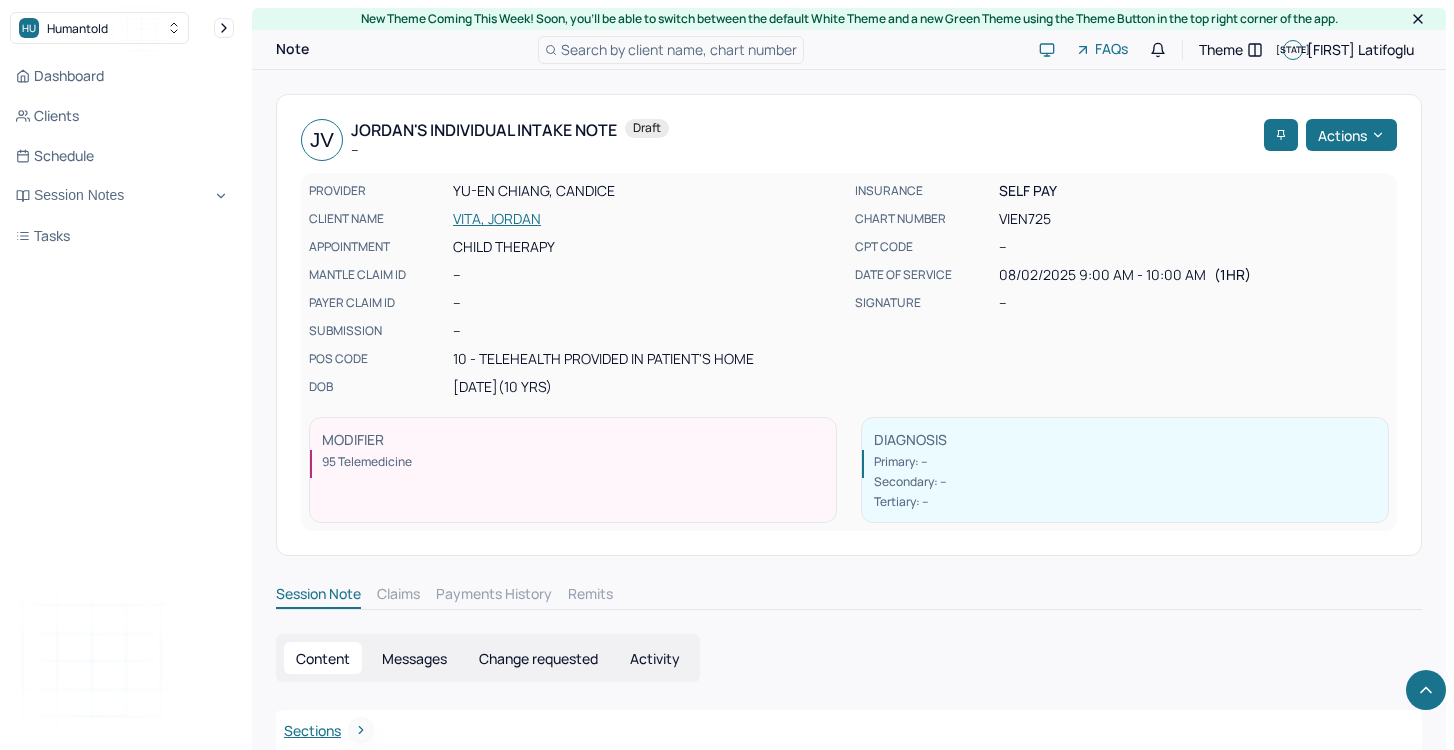 scroll, scrollTop: 1020, scrollLeft: 0, axis: vertical 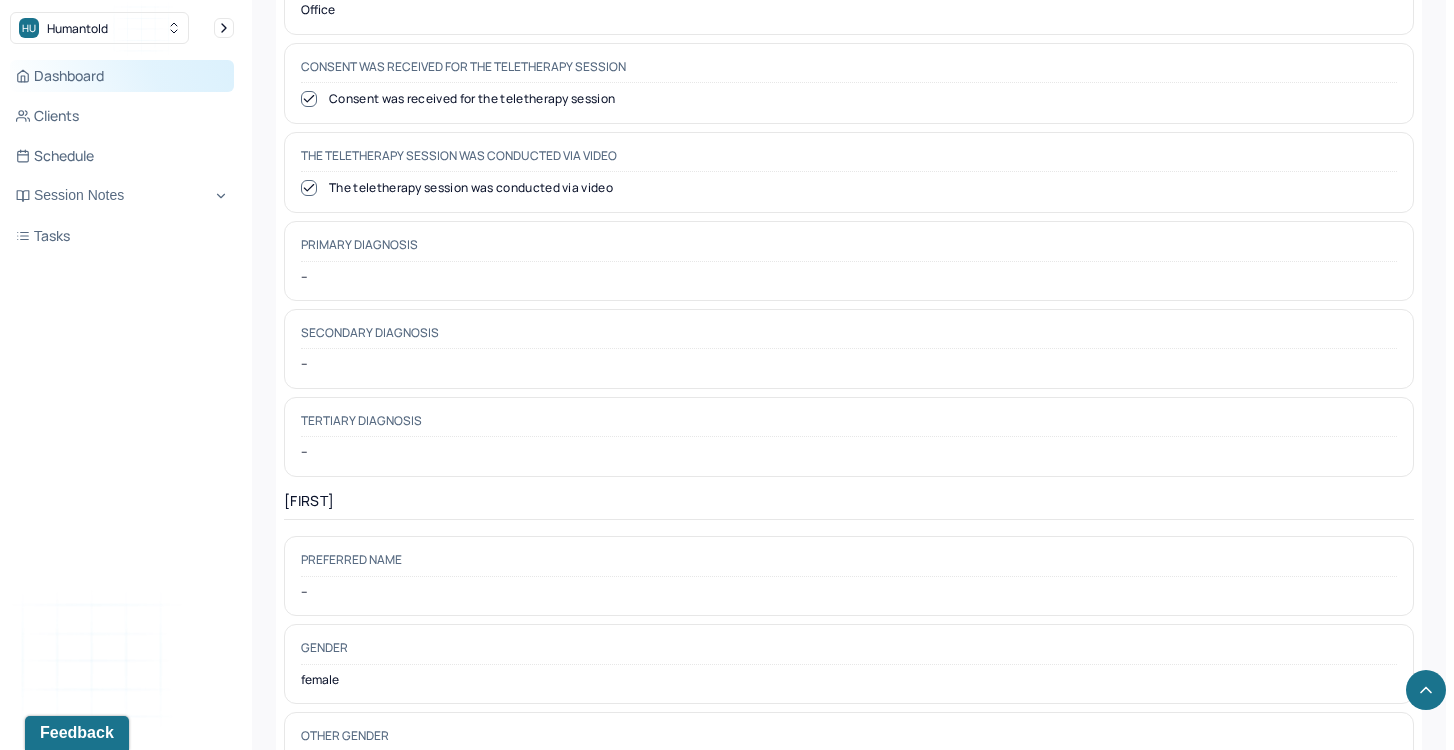 click on "Dashboard" at bounding box center [122, 76] 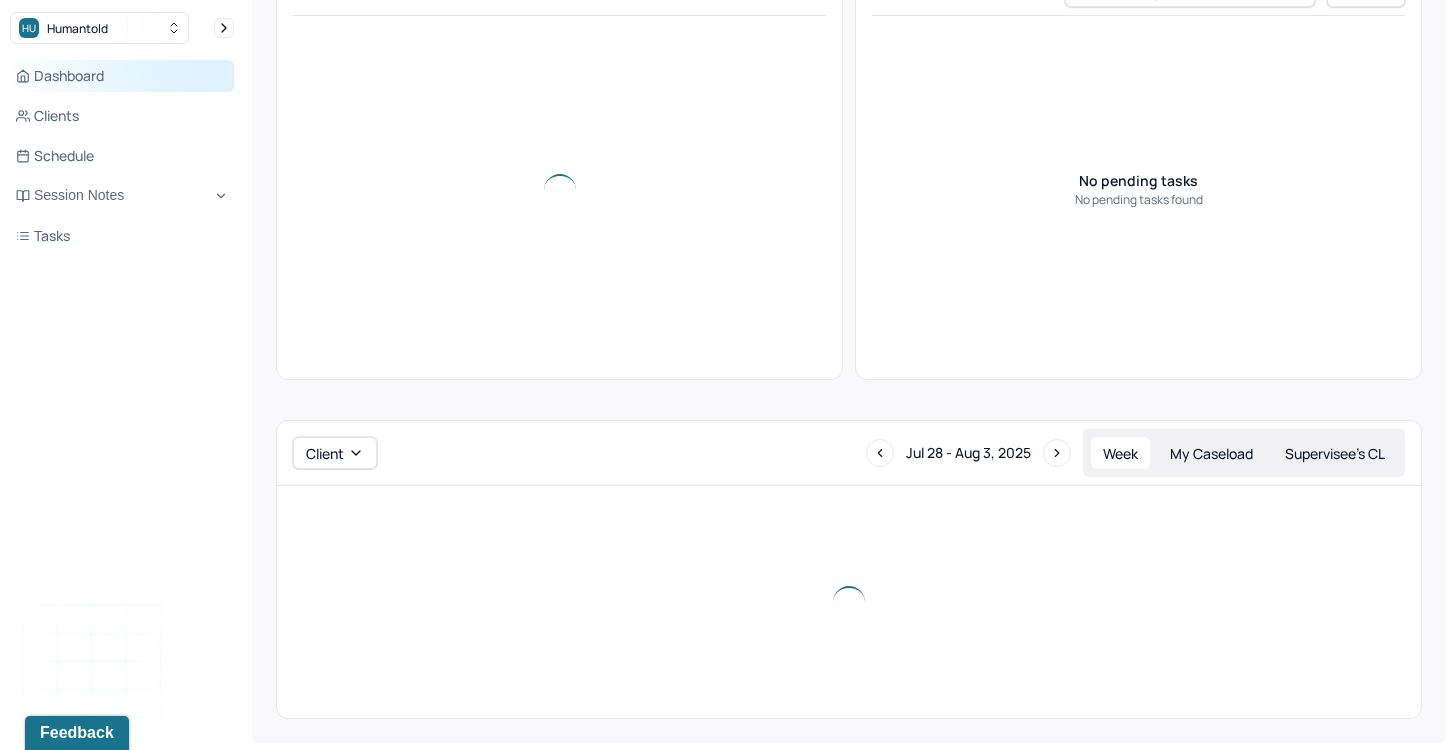 scroll, scrollTop: 1017, scrollLeft: 0, axis: vertical 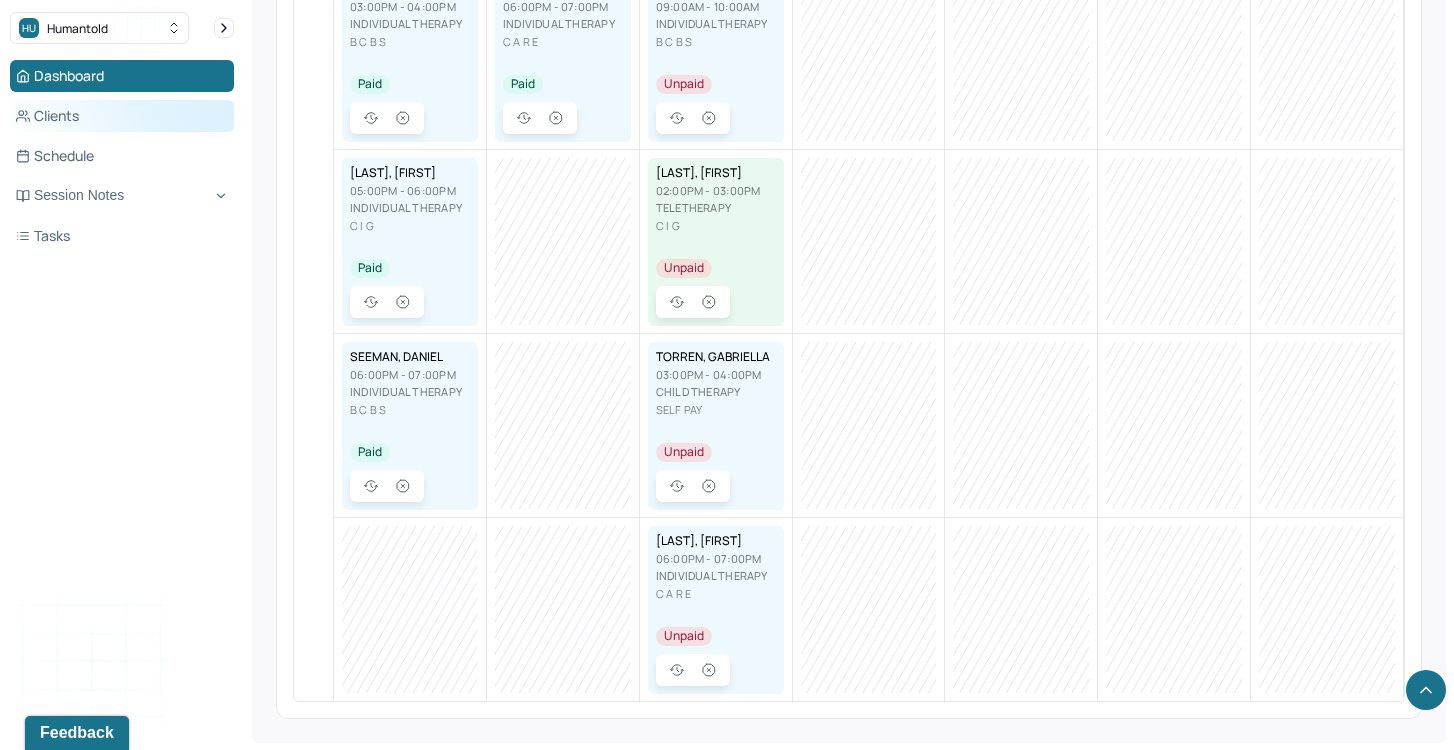 click on "Clients" at bounding box center [122, 116] 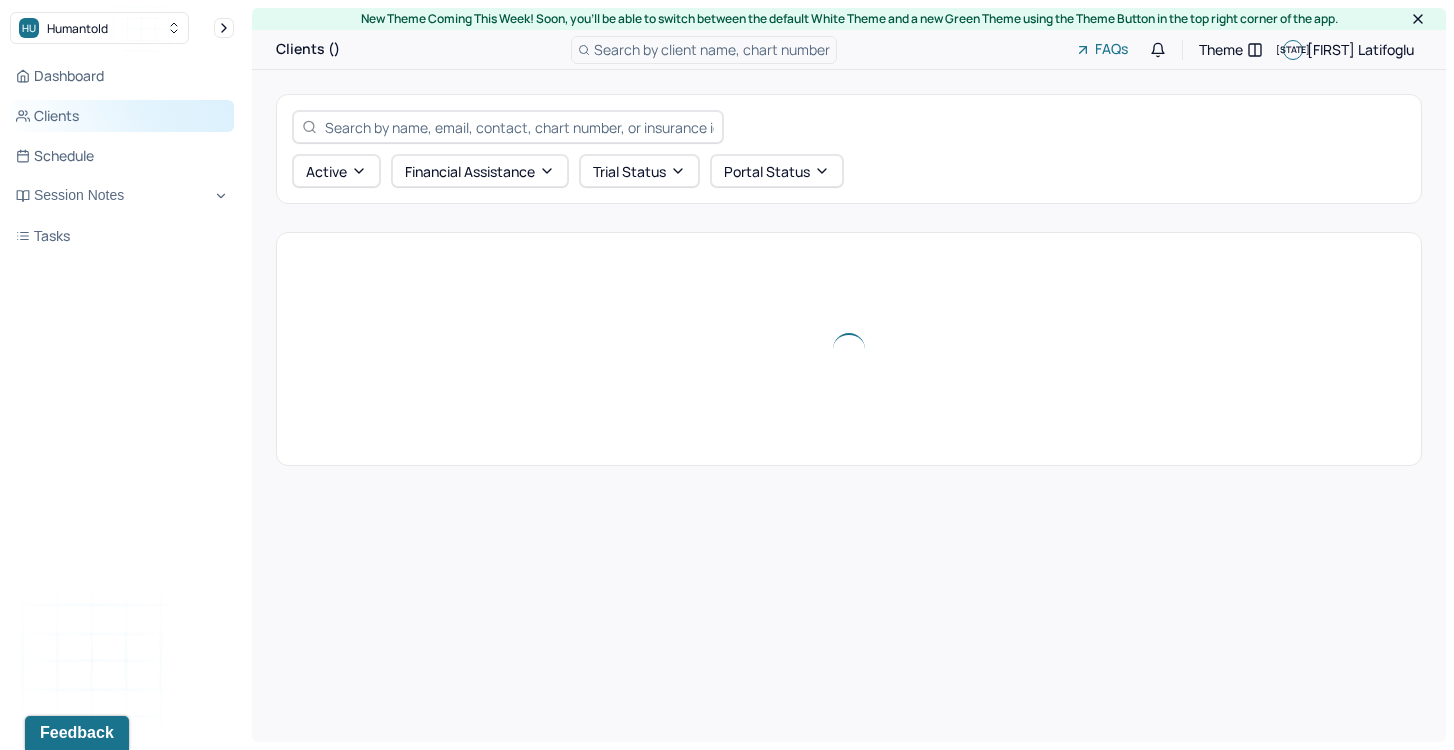 scroll, scrollTop: 0, scrollLeft: 0, axis: both 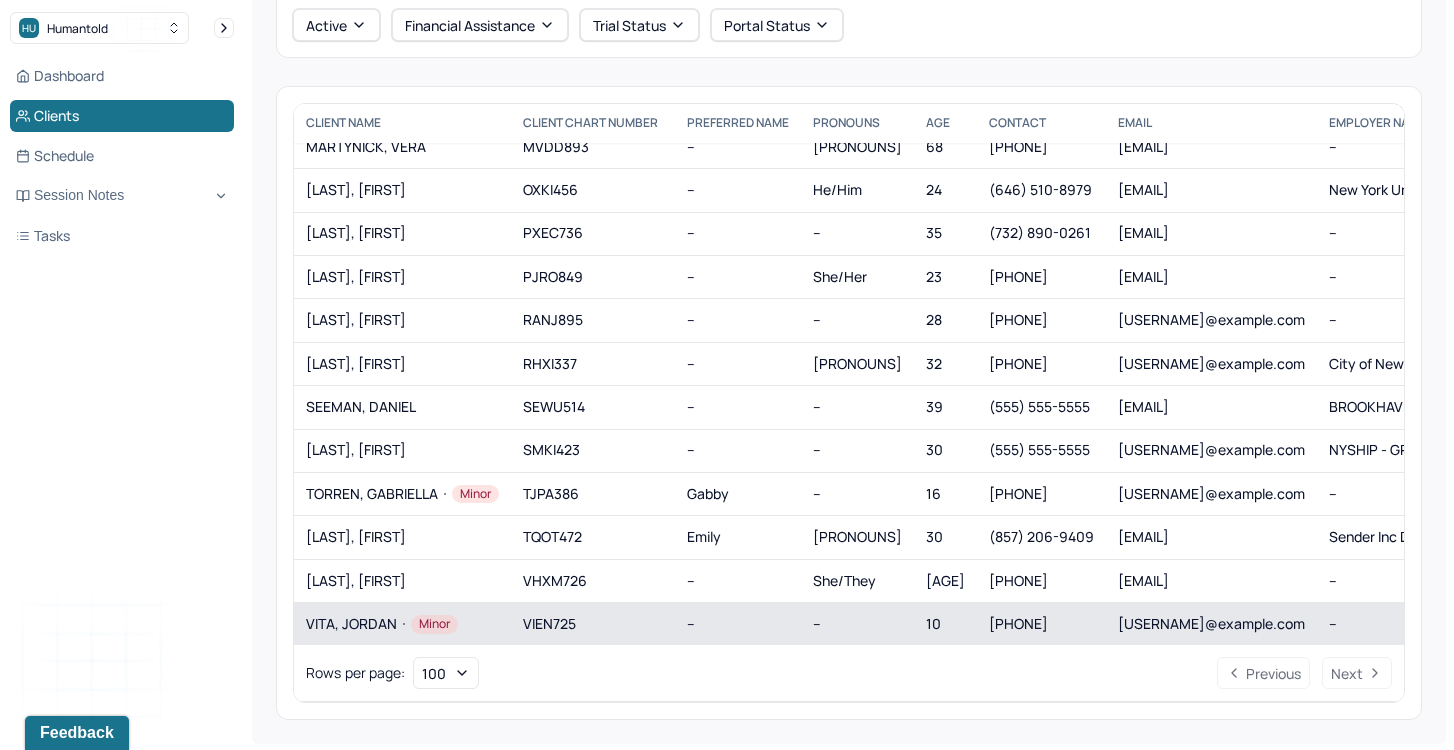 click on "[LAST], [FIRST] Minor" at bounding box center (402, 624) 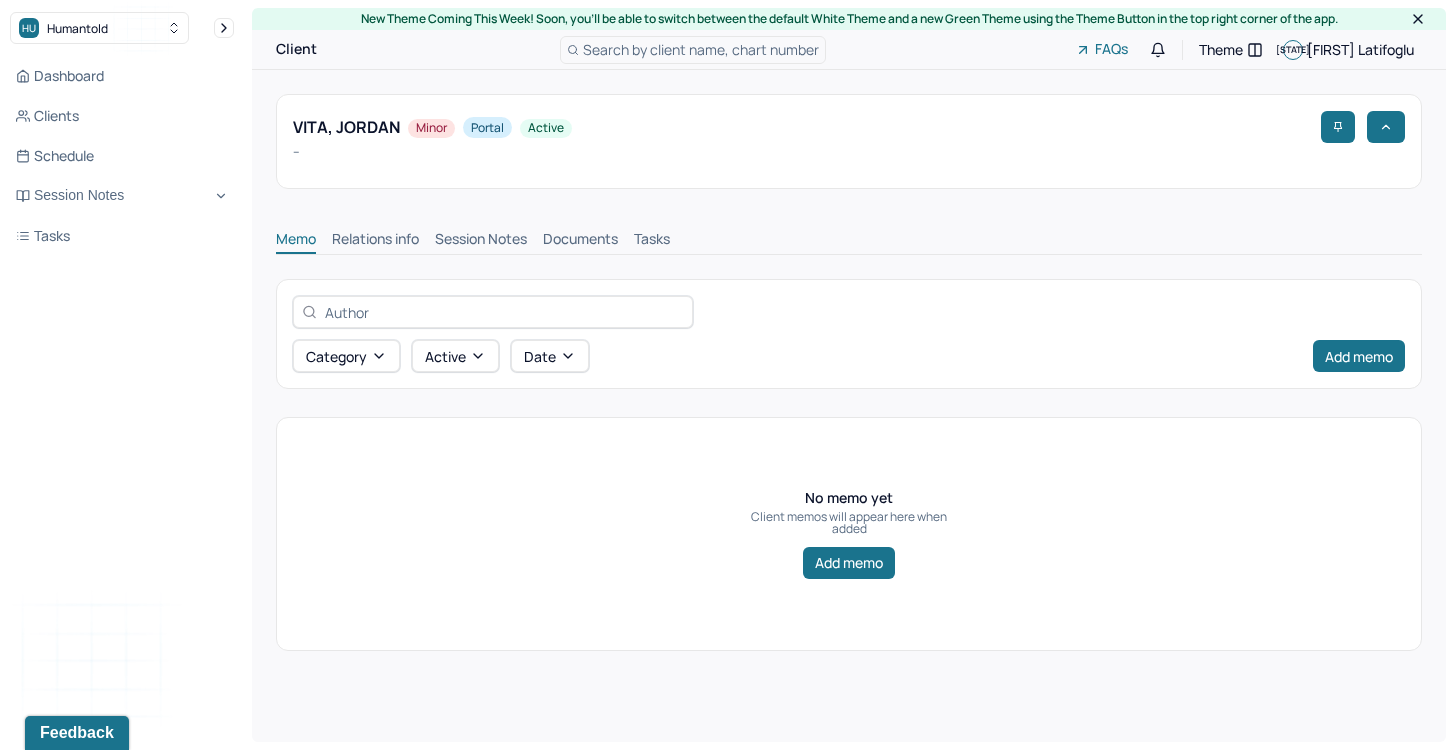scroll, scrollTop: 0, scrollLeft: 0, axis: both 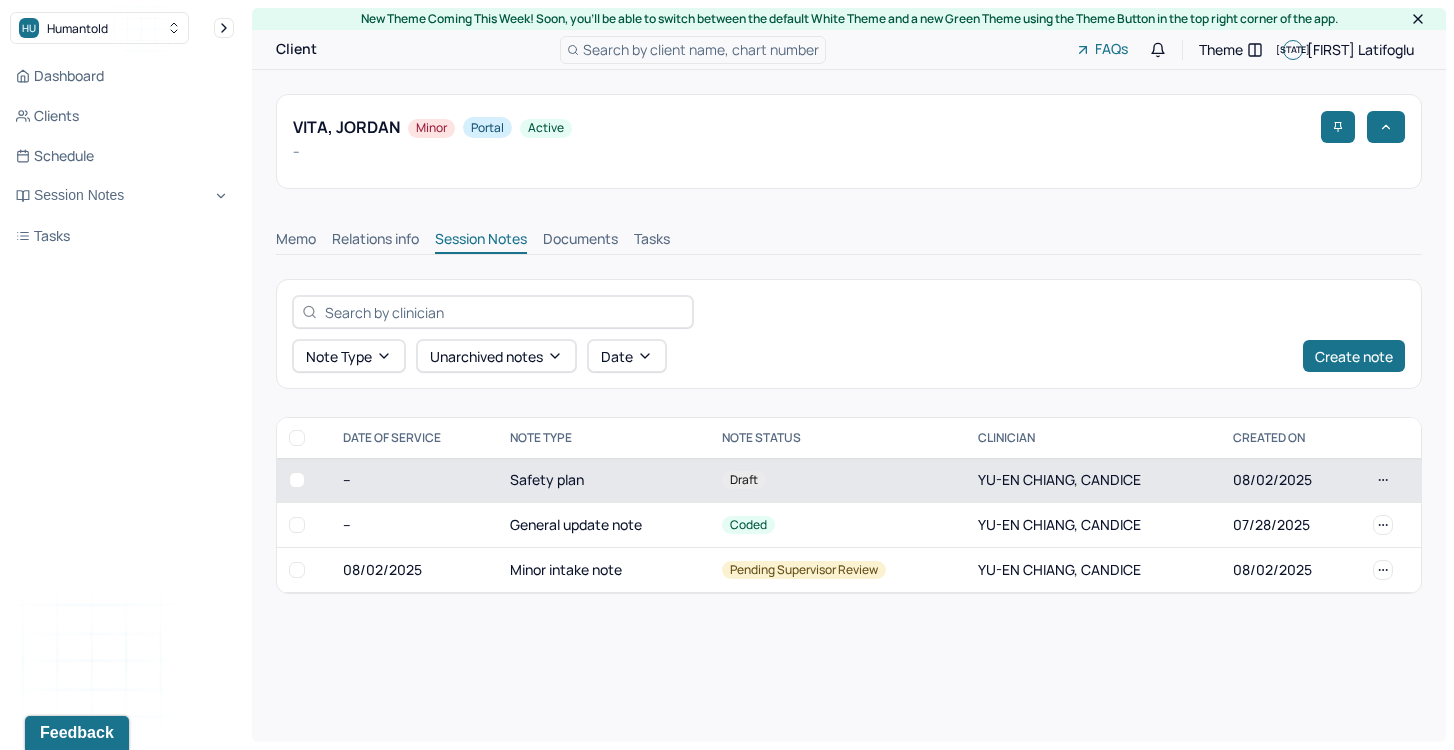 click on "Safety plan" at bounding box center [604, 480] 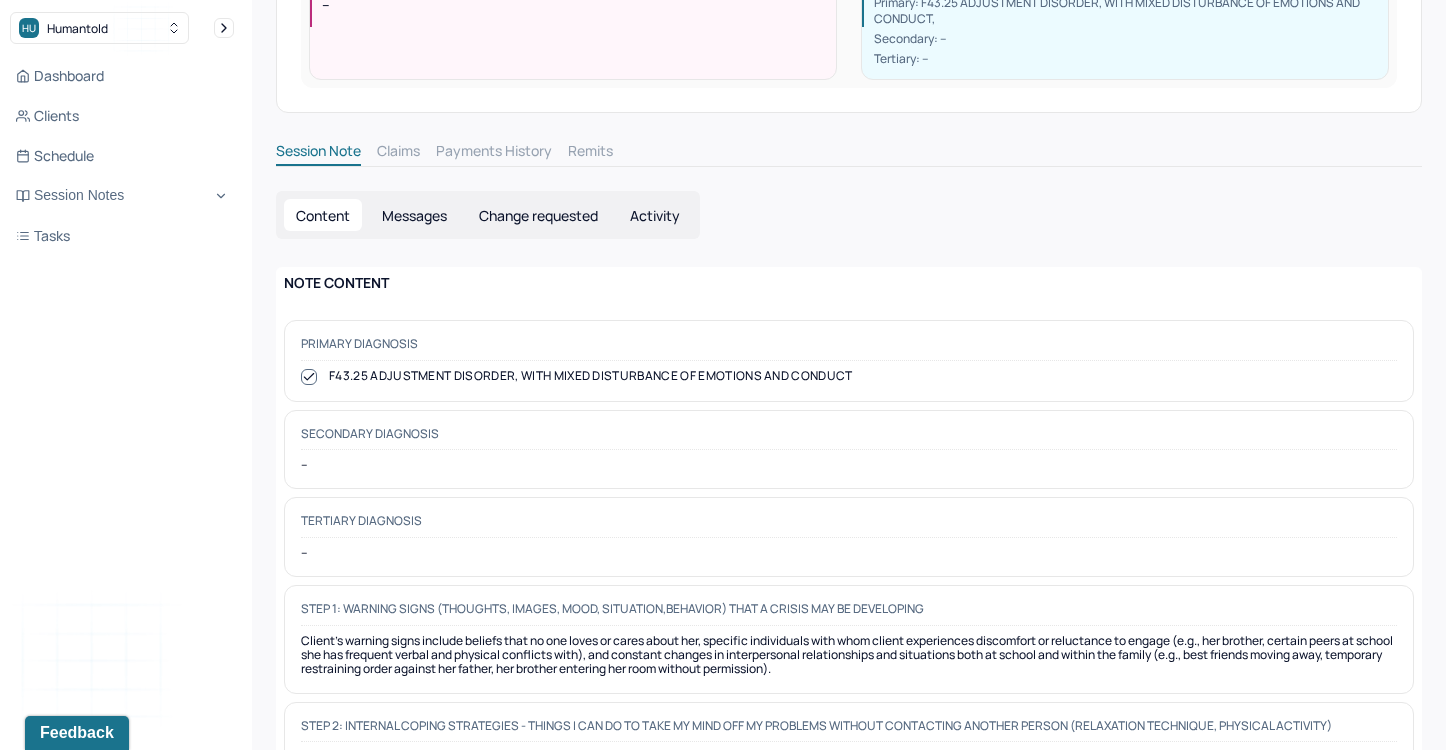 scroll, scrollTop: 461, scrollLeft: 0, axis: vertical 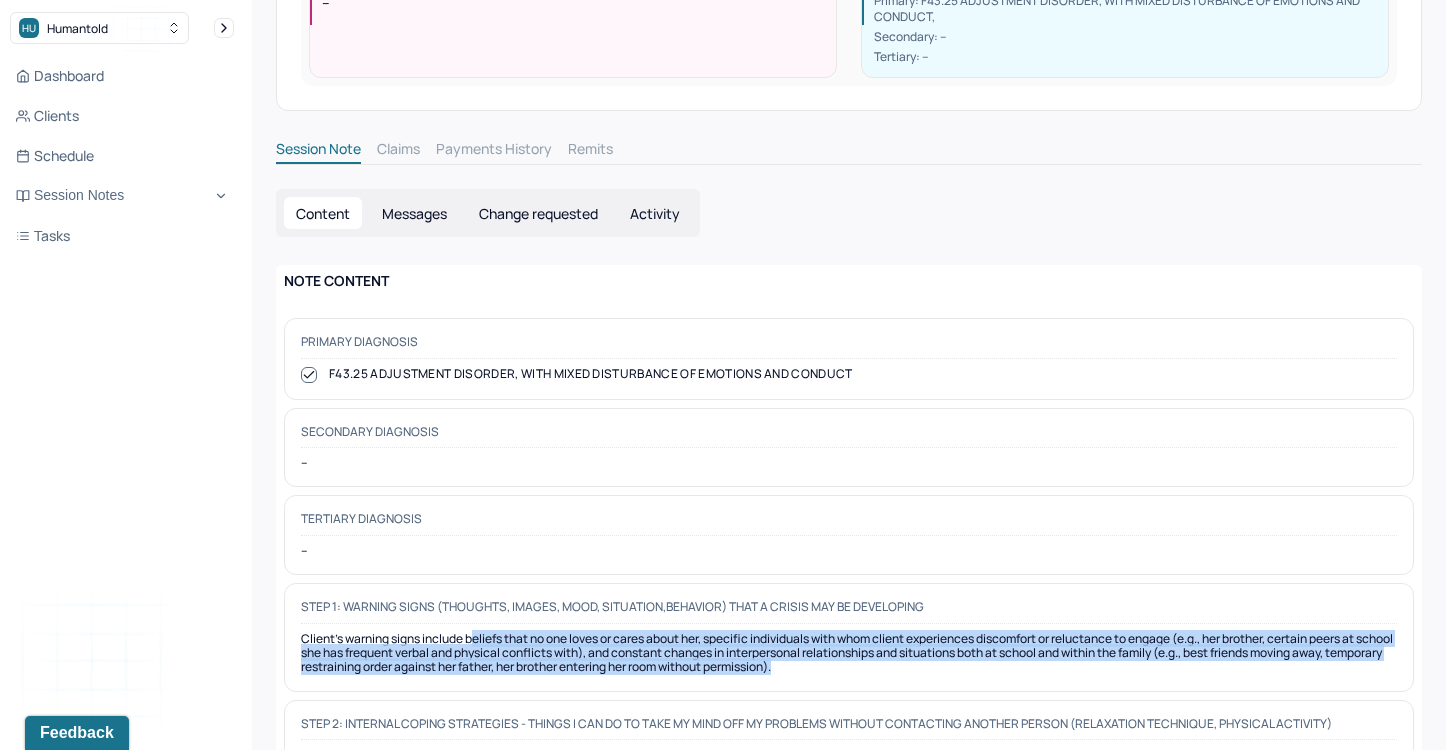 drag, startPoint x: 473, startPoint y: 638, endPoint x: 786, endPoint y: 686, distance: 316.65912 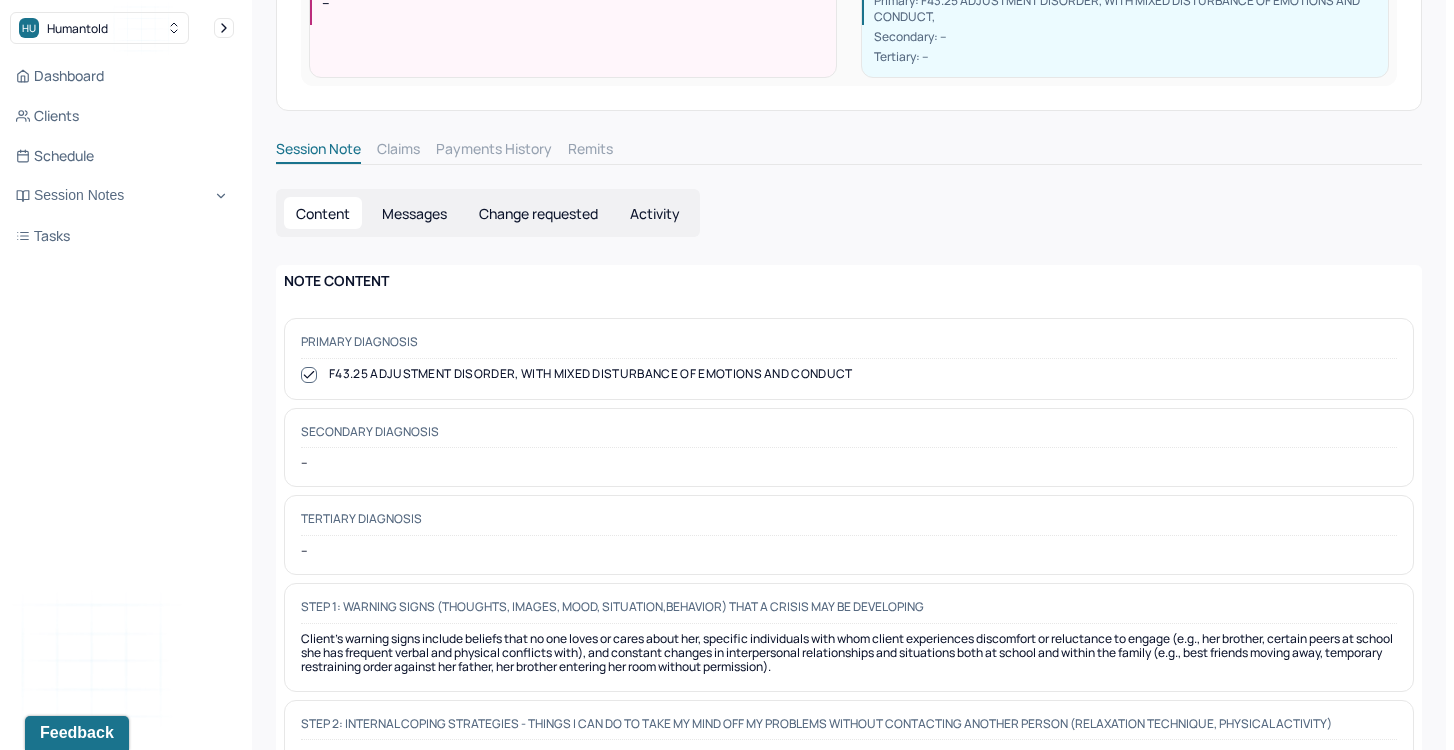 click on "Step 1: Warning signs (thoughts, images, mood, situation,behavior) that a crisis may be developing Client's warning signs include beliefs that no one loves or cares about her, specific individuals with whom client experiences discomfort or reluctance to engage (e.g., her brother, certain peers at school she has frequent verbal and physical conflicts with), and constant changes in interpersonal relationships and situations both at school and within the family (e.g., best friends moving away, temporary restraining order against her father, her brother entering her room without permission)." at bounding box center [849, 637] 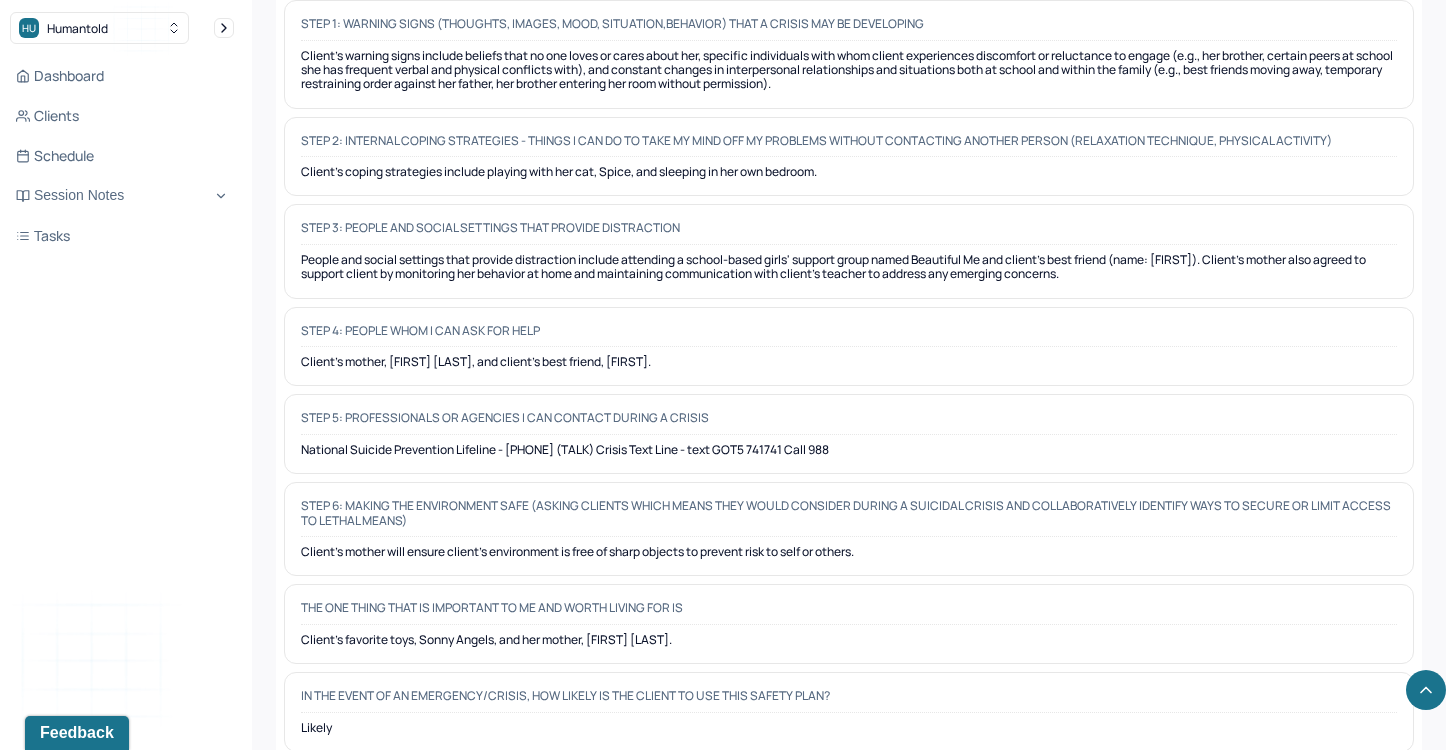 scroll, scrollTop: 1041, scrollLeft: 0, axis: vertical 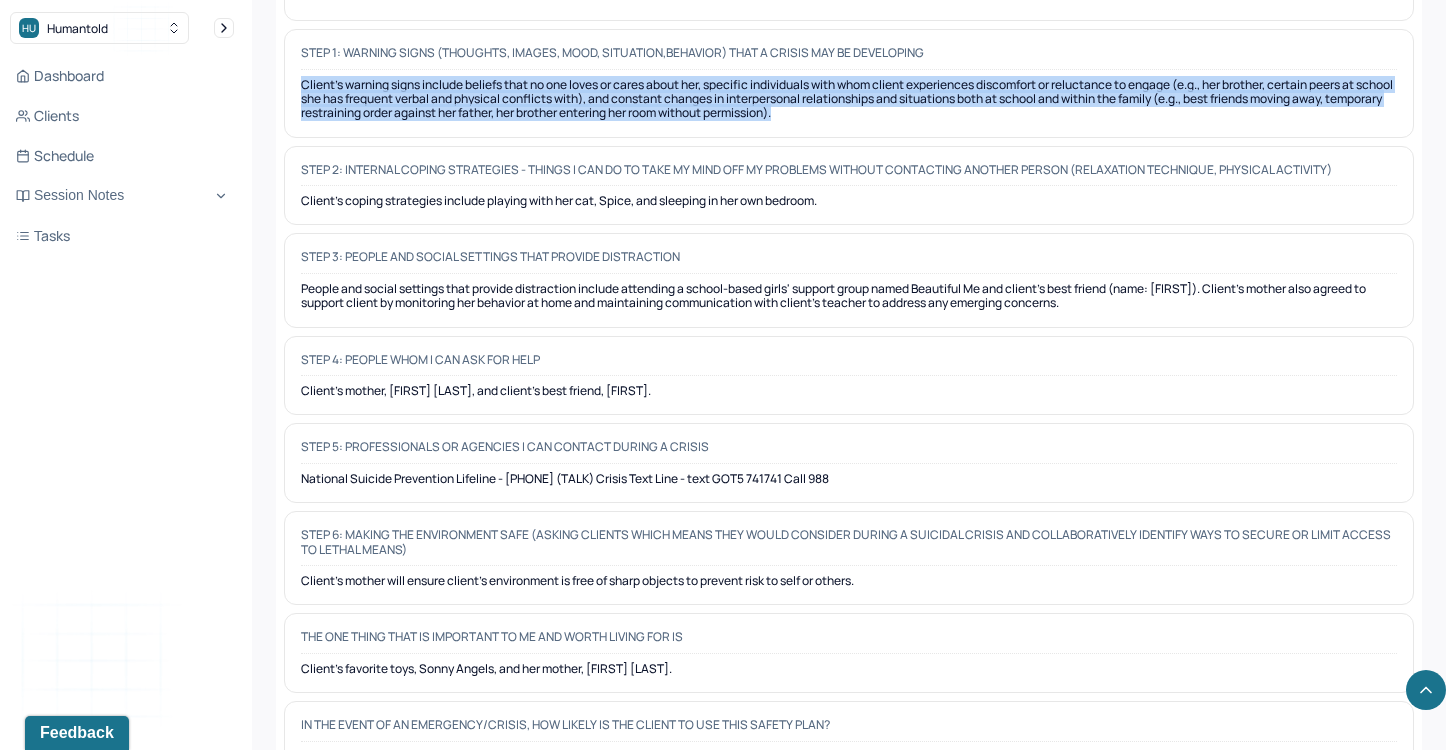 drag, startPoint x: 865, startPoint y: 94, endPoint x: 300, endPoint y: 73, distance: 565.39014 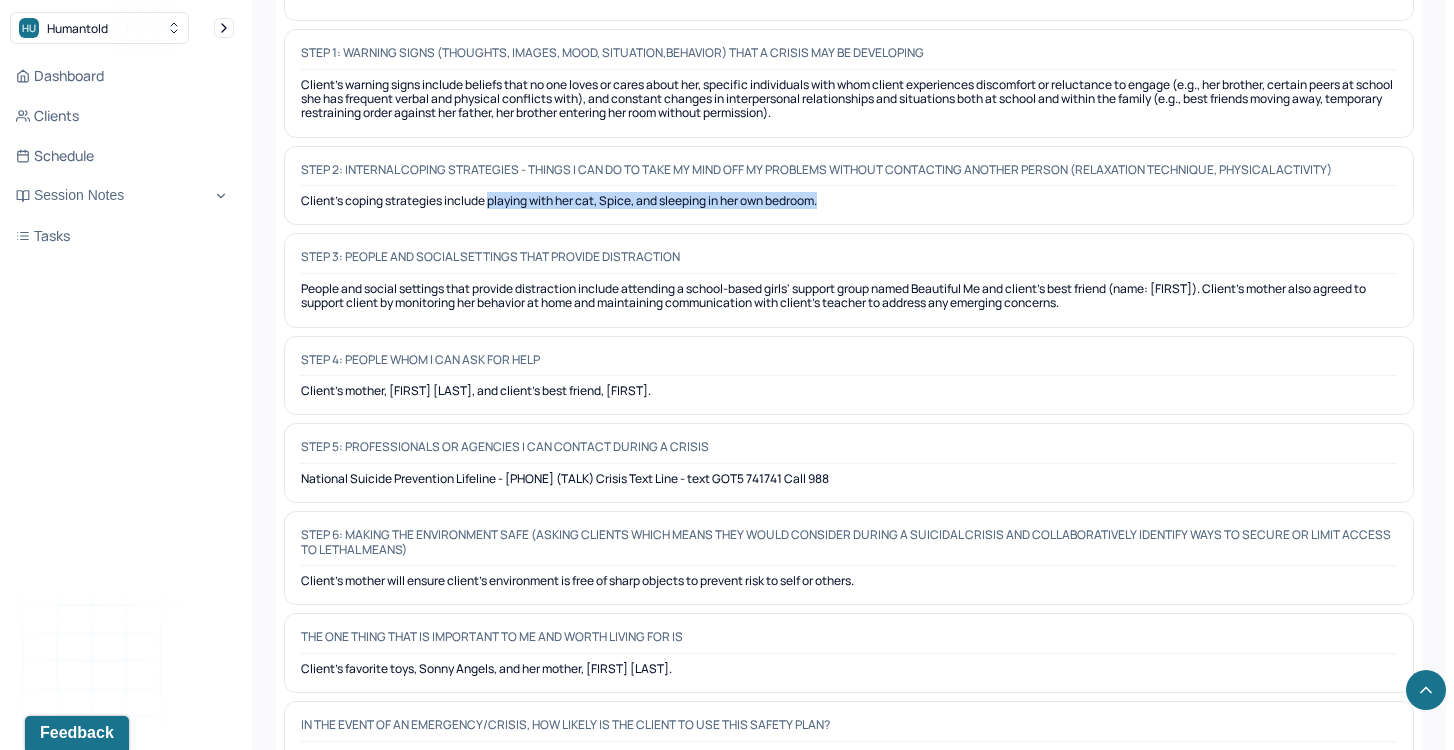 drag, startPoint x: 490, startPoint y: 195, endPoint x: 827, endPoint y: 219, distance: 337.85352 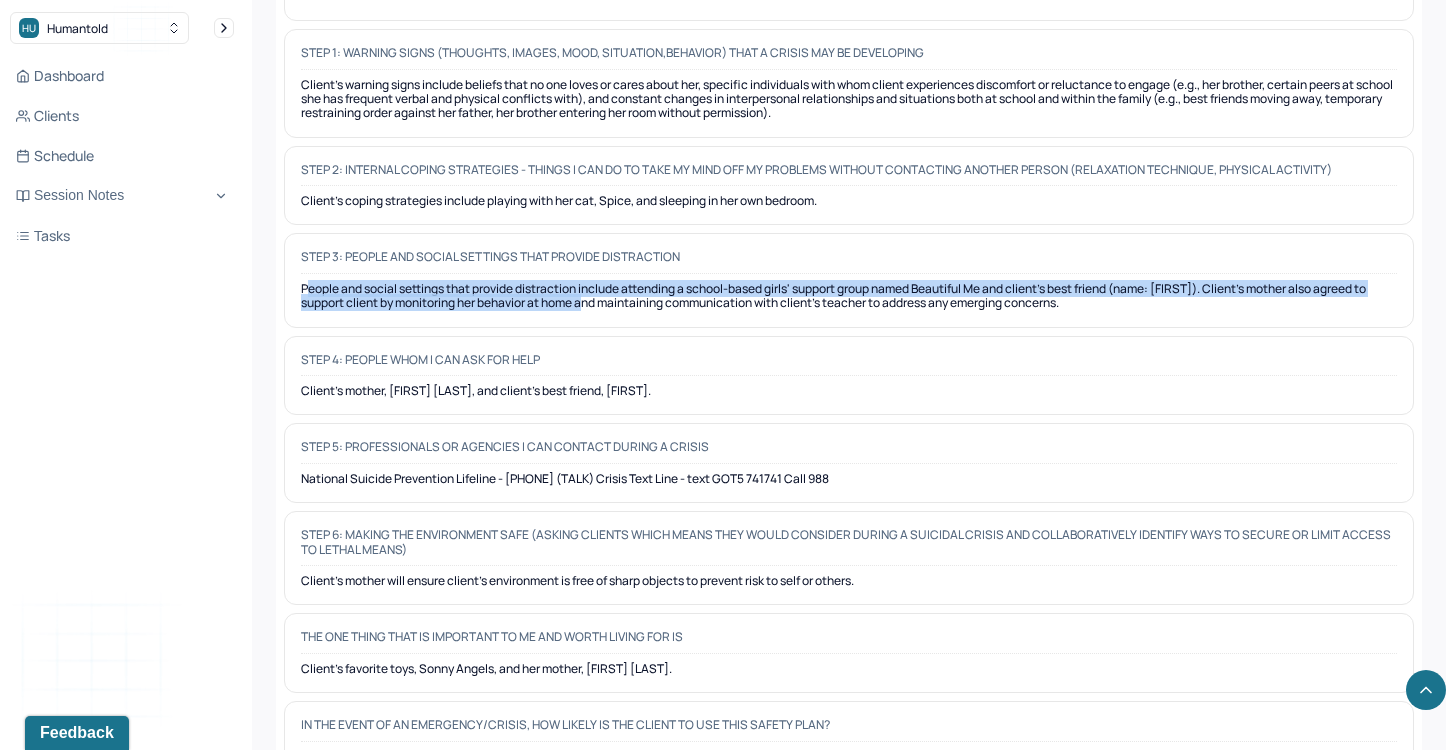 drag, startPoint x: 306, startPoint y: 279, endPoint x: 606, endPoint y: 289, distance: 300.16663 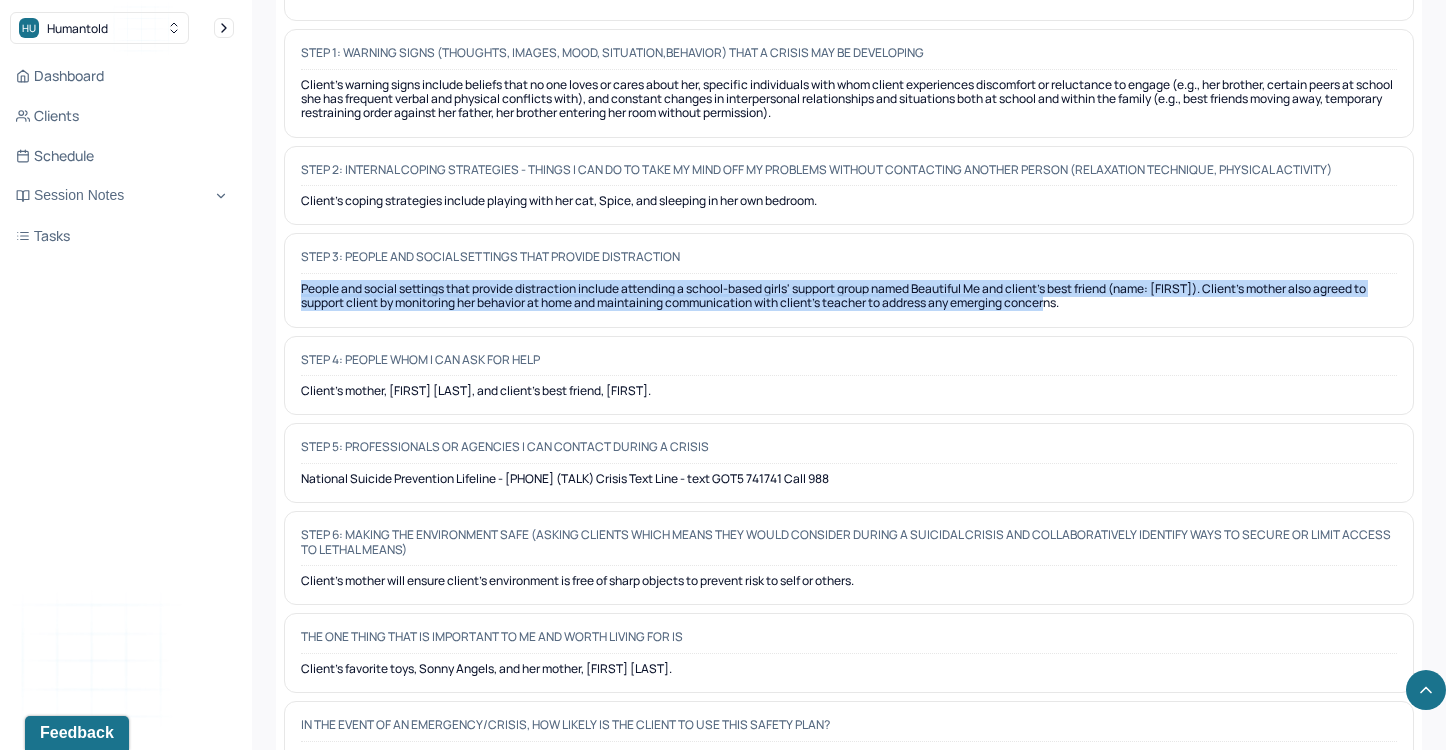 drag, startPoint x: 299, startPoint y: 279, endPoint x: 1284, endPoint y: 293, distance: 985.0995 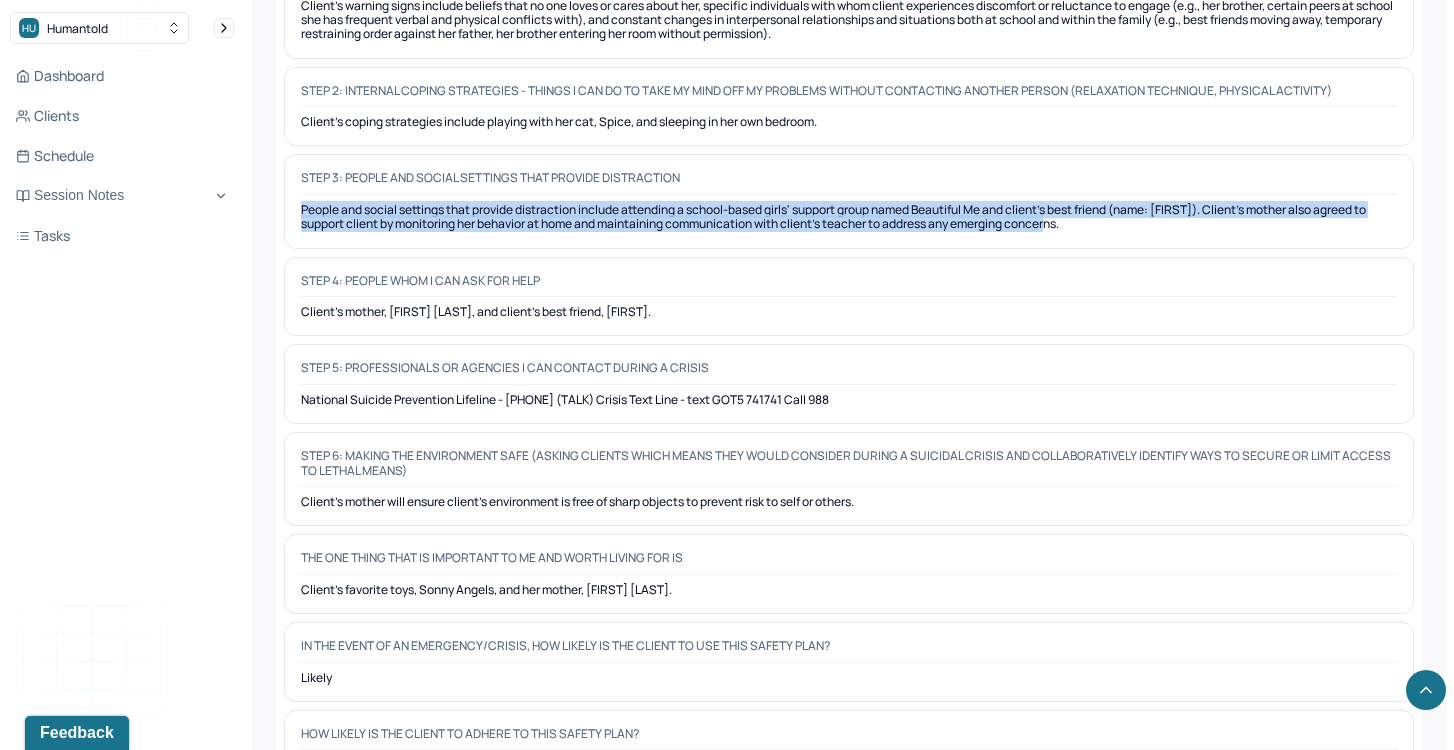 scroll, scrollTop: 1130, scrollLeft: 0, axis: vertical 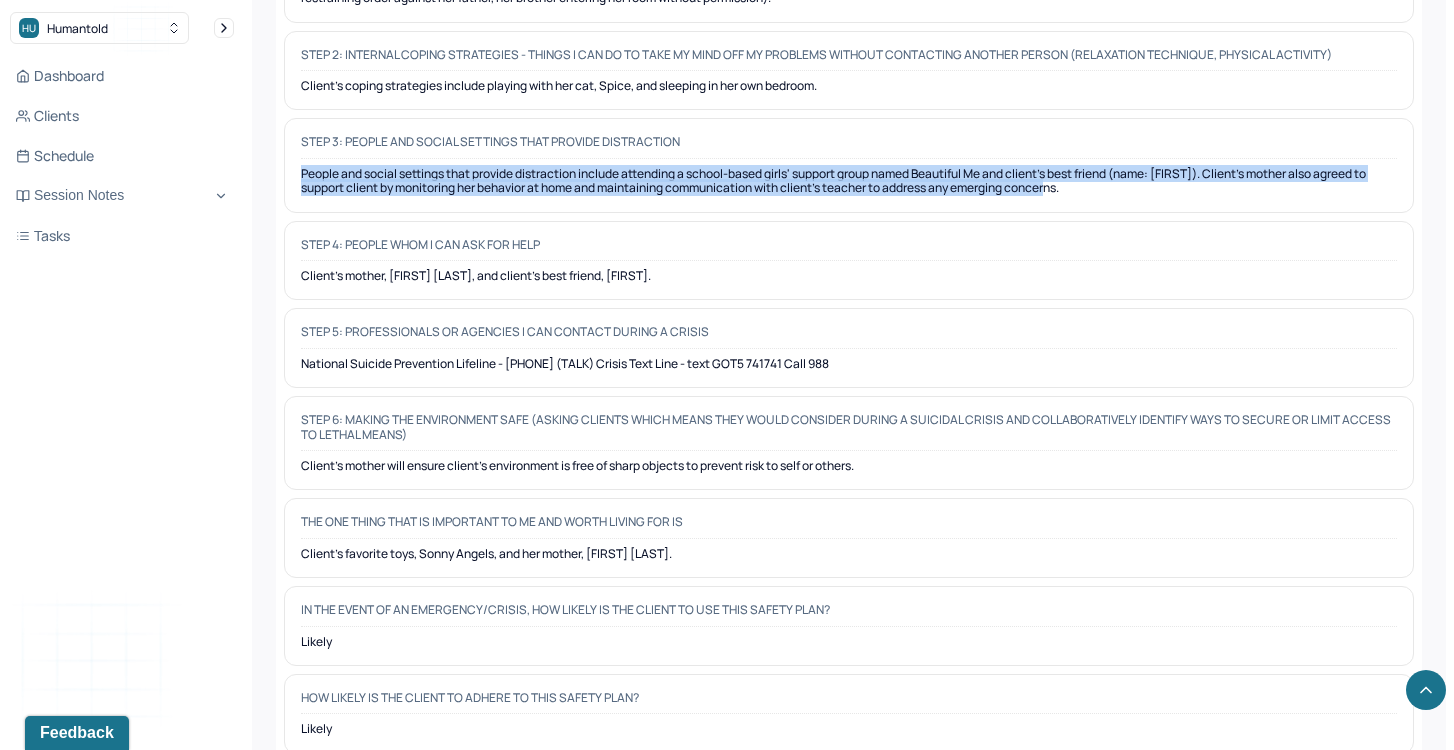 click on "Step 3: People and social settings that provide distraction People and social settings that provide distraction include attending a school-based girls' support group named Beautiful Me and client's best friend (name: [FIRST]). Client's mother also agreed to support client by monitoring her behavior at home and maintaining communication with client's teacher to address any emerging concerns." at bounding box center (849, 165) 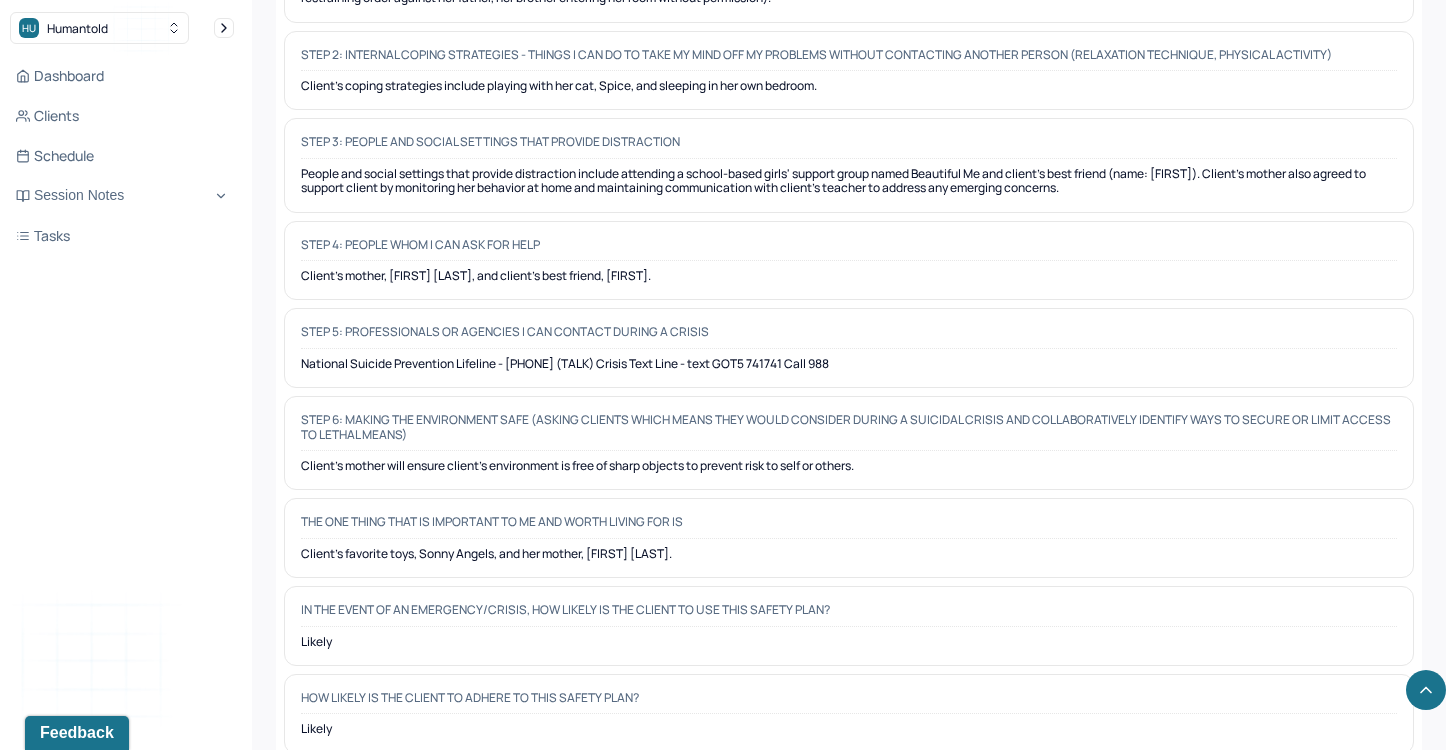 click on "Step 3: People and social settings that provide distraction People and social settings that provide distraction include attending a school-based girls' support group named Beautiful Me and client's best friend (name: [FIRST]). Client's mother also agreed to support client by monitoring her behavior at home and maintaining communication with client's teacher to address any emerging concerns." at bounding box center (849, 165) 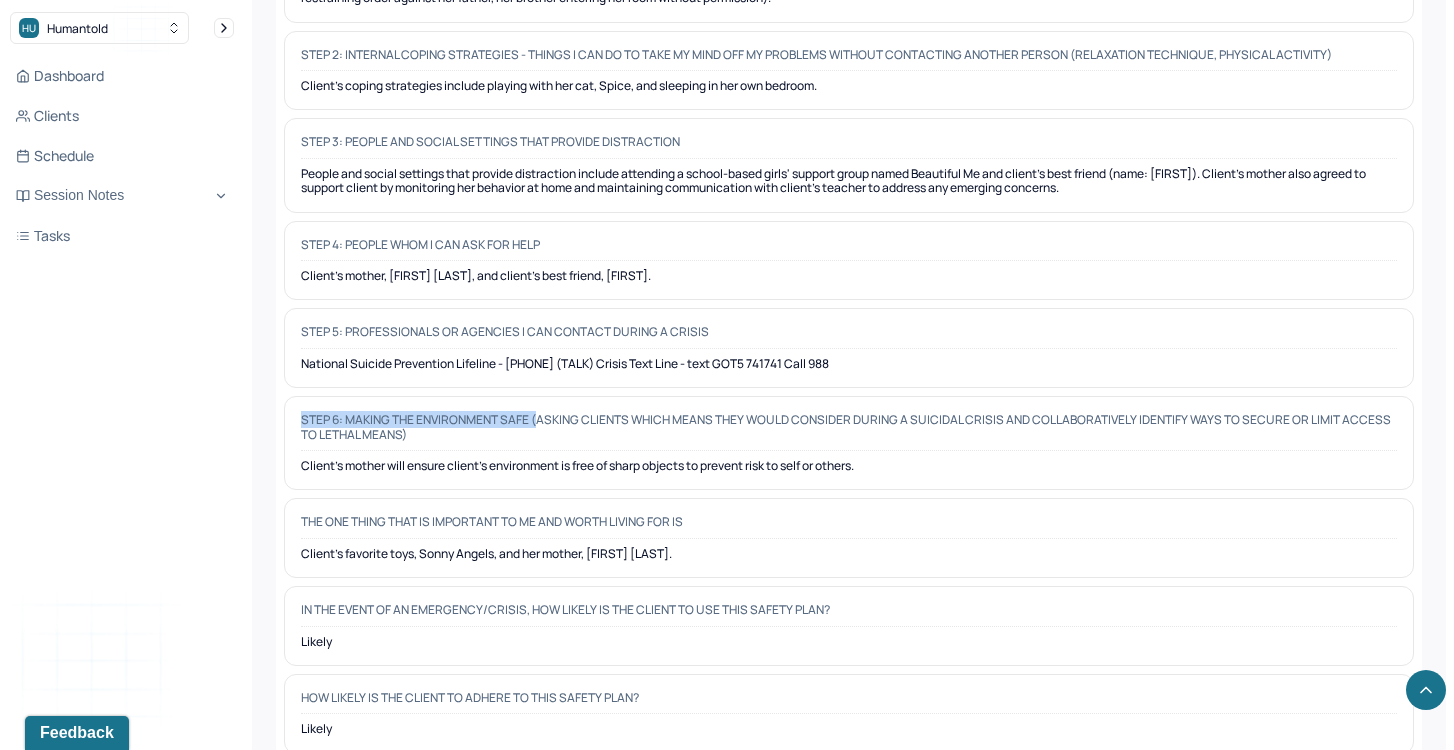 drag, startPoint x: 302, startPoint y: 408, endPoint x: 536, endPoint y: 411, distance: 234.01923 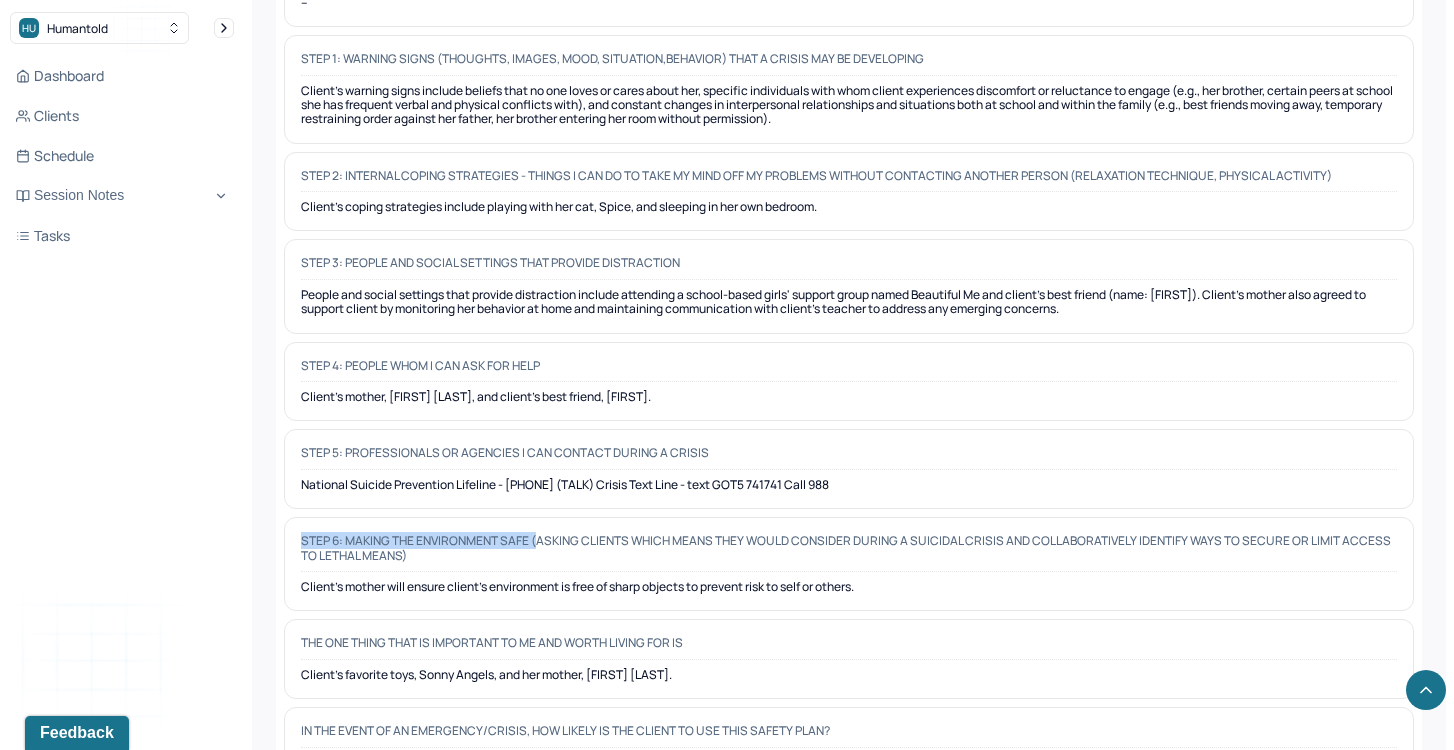 scroll, scrollTop: 1013, scrollLeft: 0, axis: vertical 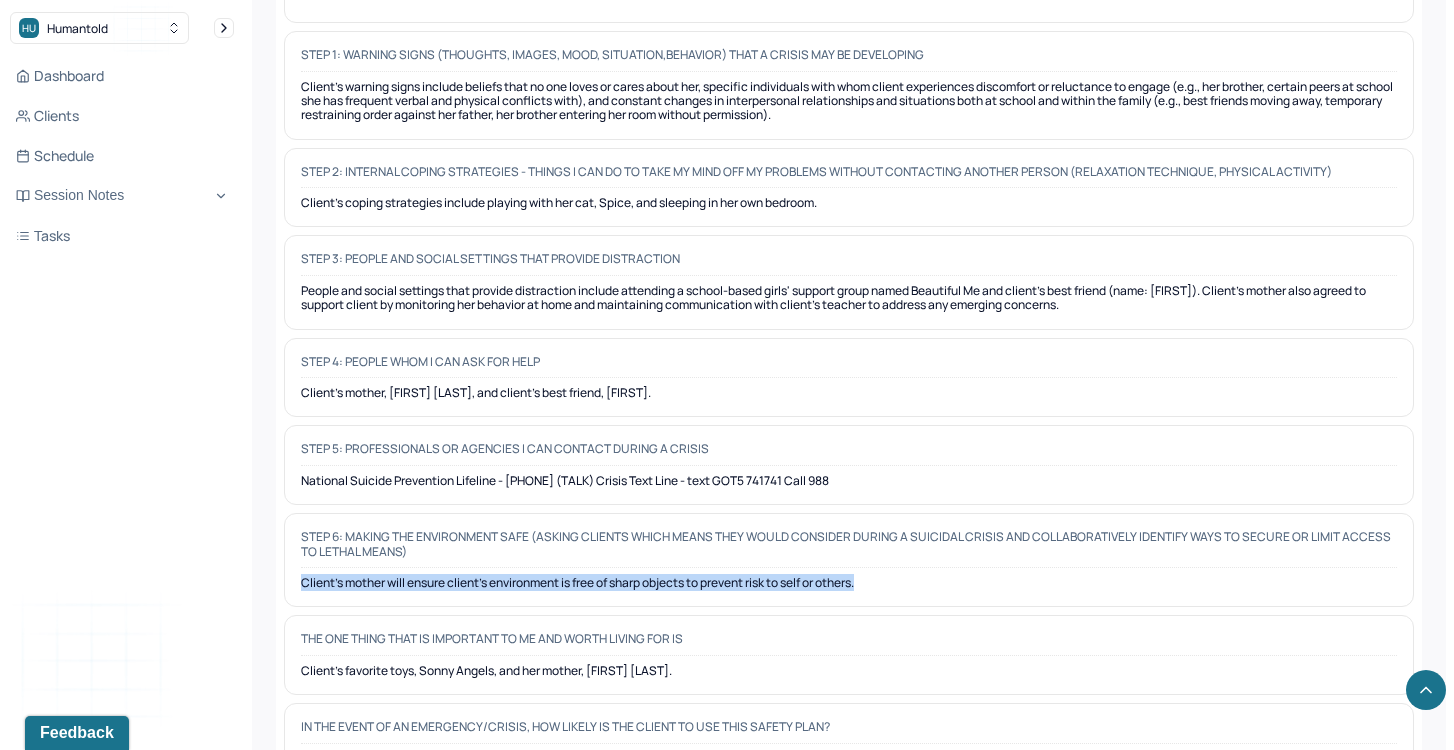 drag, startPoint x: 299, startPoint y: 572, endPoint x: 885, endPoint y: 573, distance: 586.00085 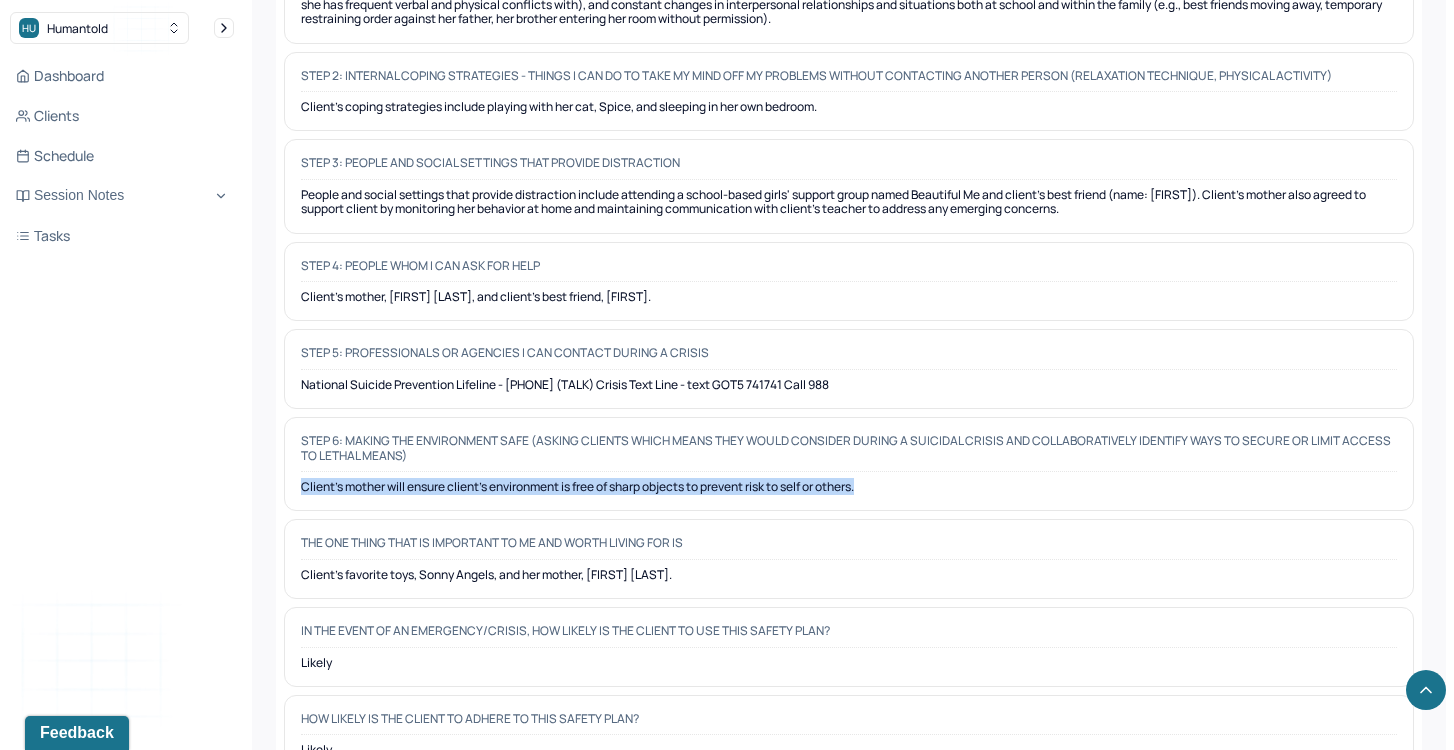 scroll, scrollTop: 1157, scrollLeft: 0, axis: vertical 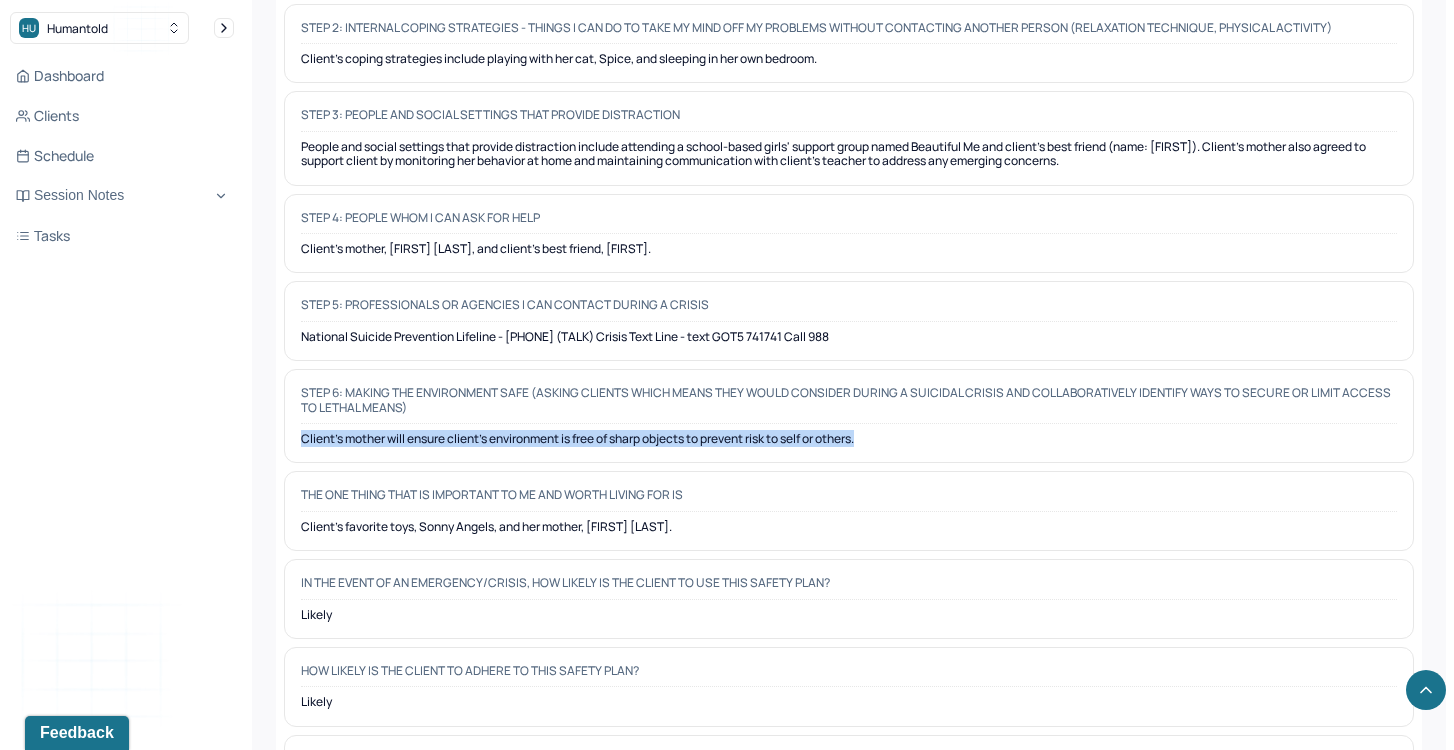 drag, startPoint x: 487, startPoint y: 518, endPoint x: 511, endPoint y: 533, distance: 28.301943 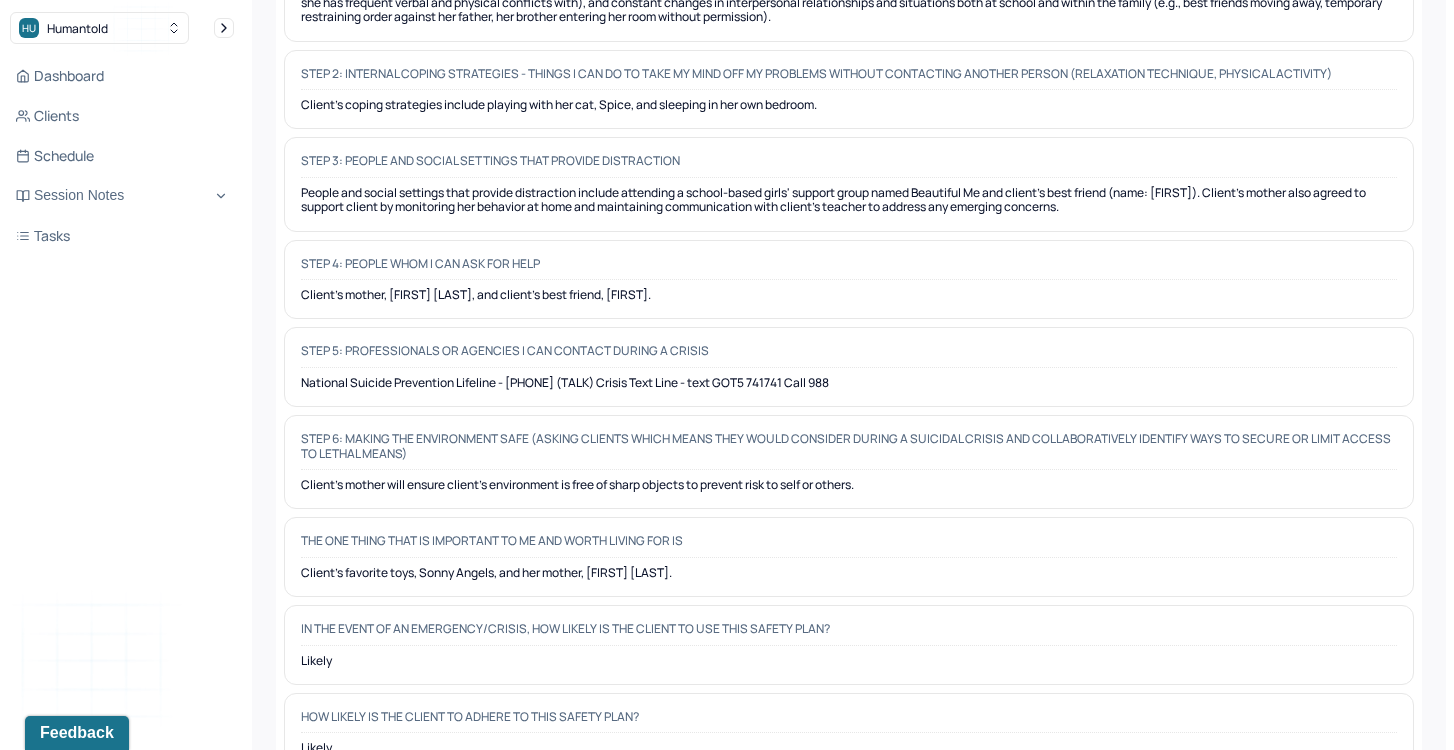 scroll, scrollTop: 0, scrollLeft: 0, axis: both 